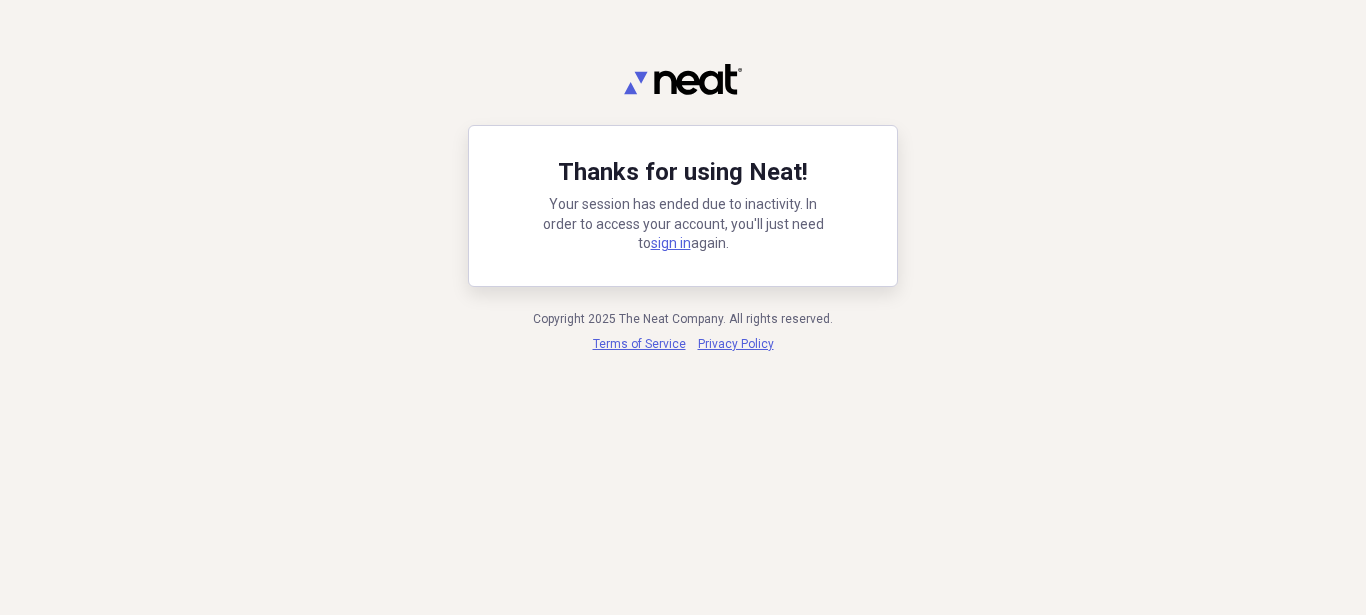 scroll, scrollTop: 0, scrollLeft: 0, axis: both 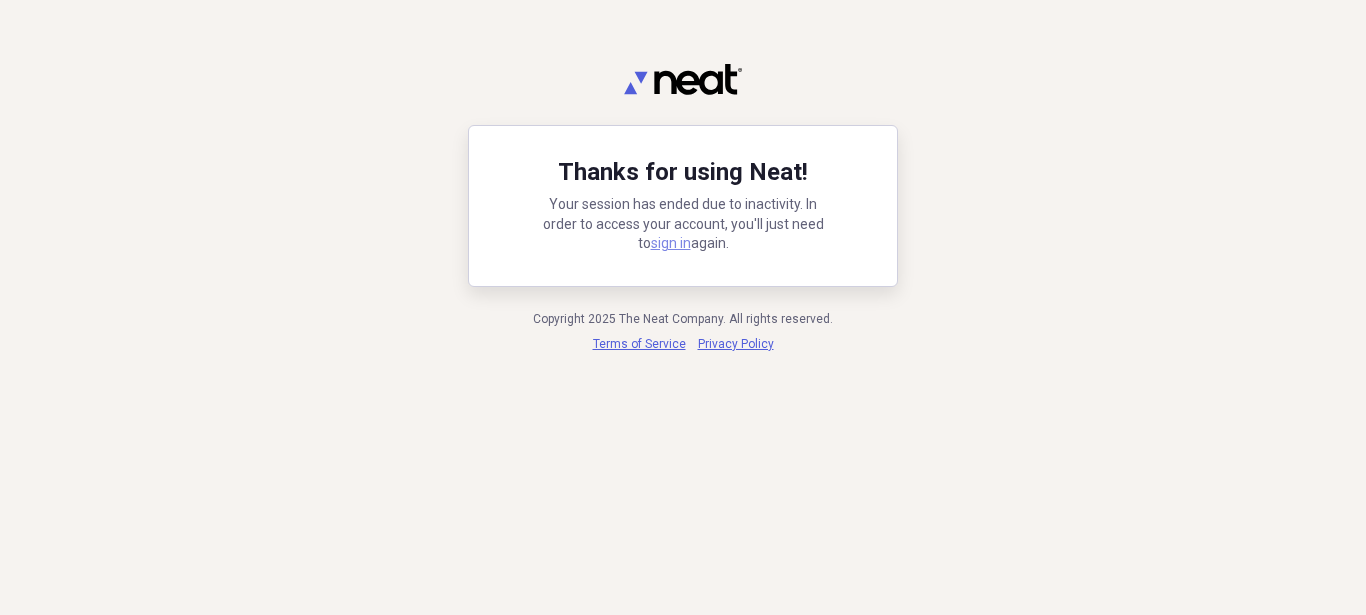 click on "sign in" at bounding box center (671, 243) 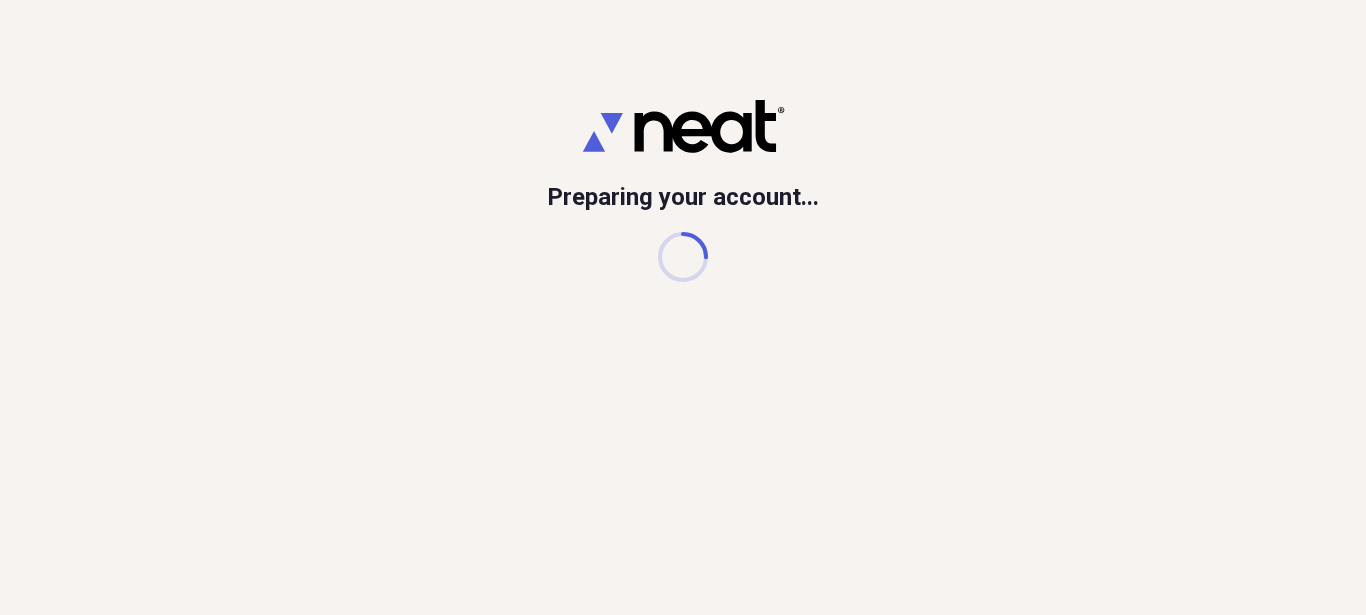 scroll, scrollTop: 0, scrollLeft: 0, axis: both 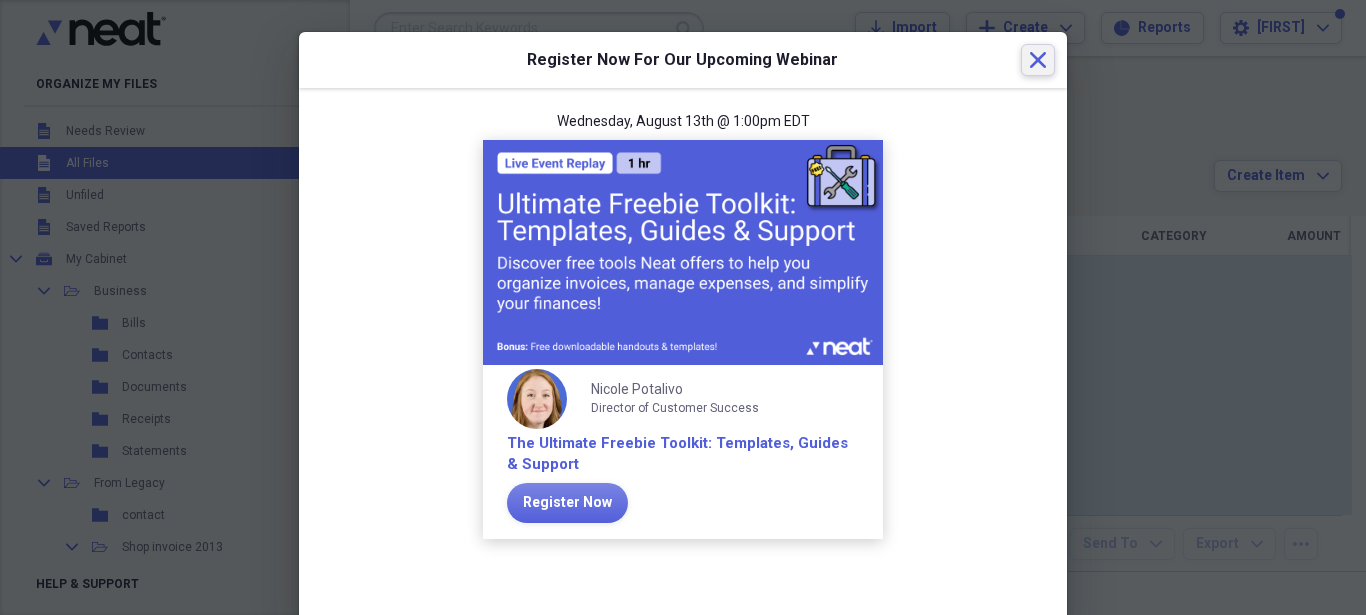 click on "Close" at bounding box center (1038, 60) 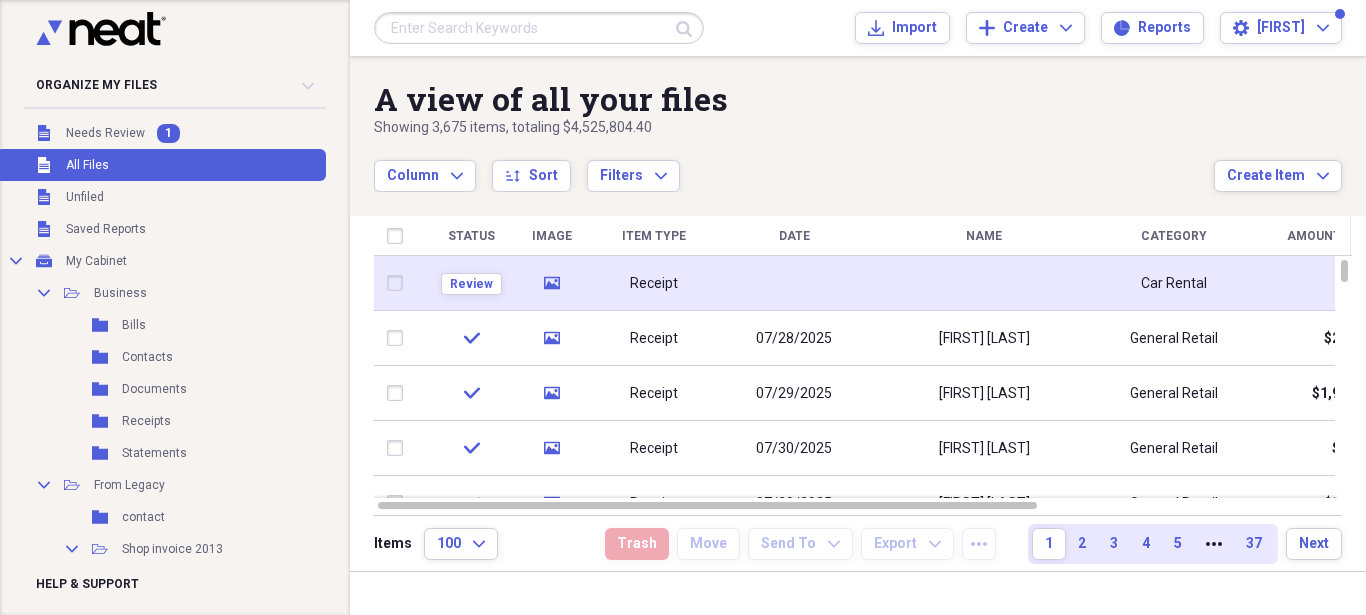 click on "Receipt" at bounding box center [654, 283] 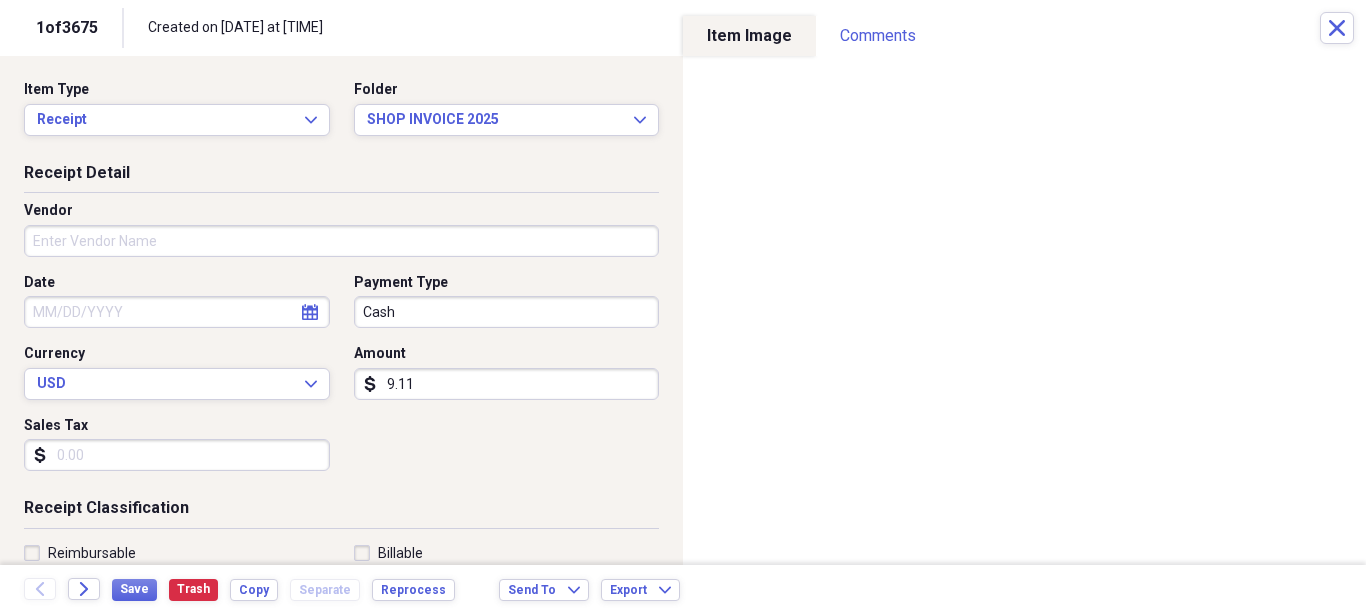 click on "Date" at bounding box center [177, 312] 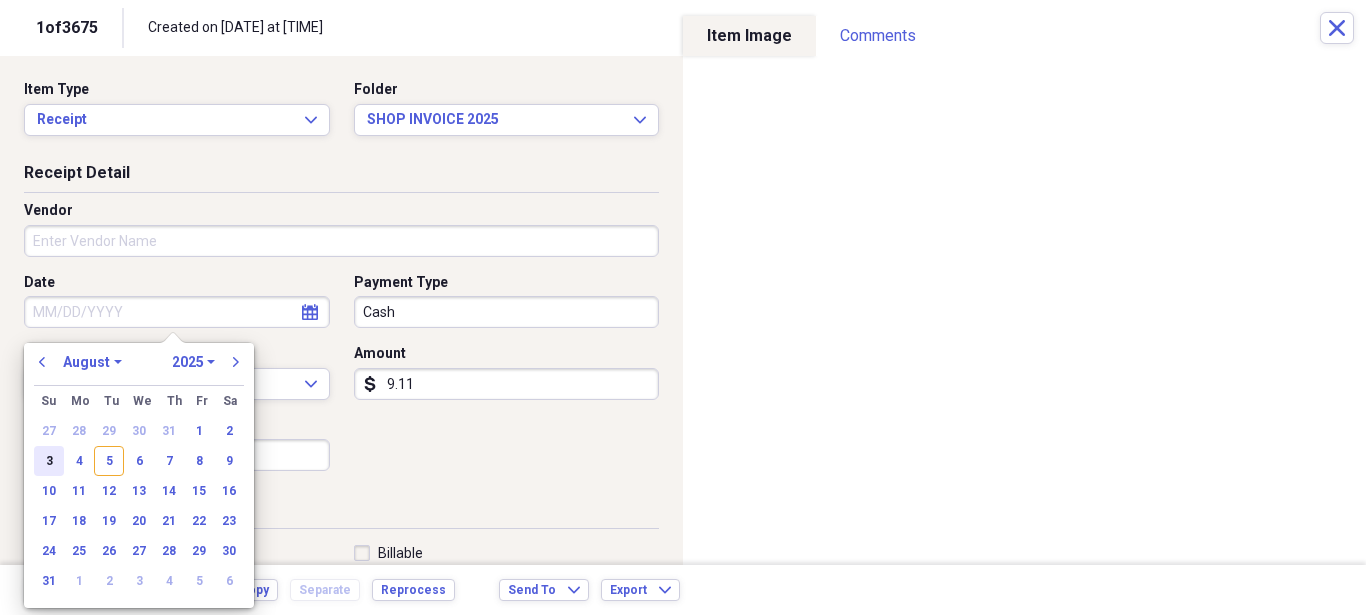 click on "3" at bounding box center [49, 461] 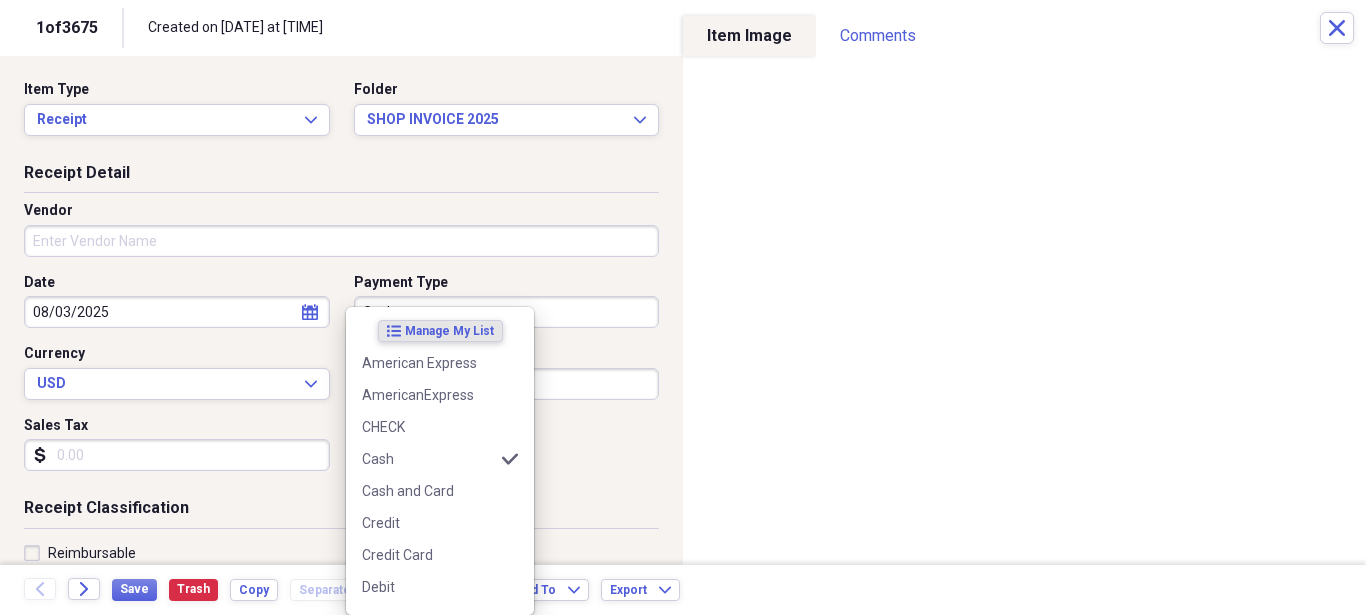 click on "Cash" at bounding box center [507, 312] 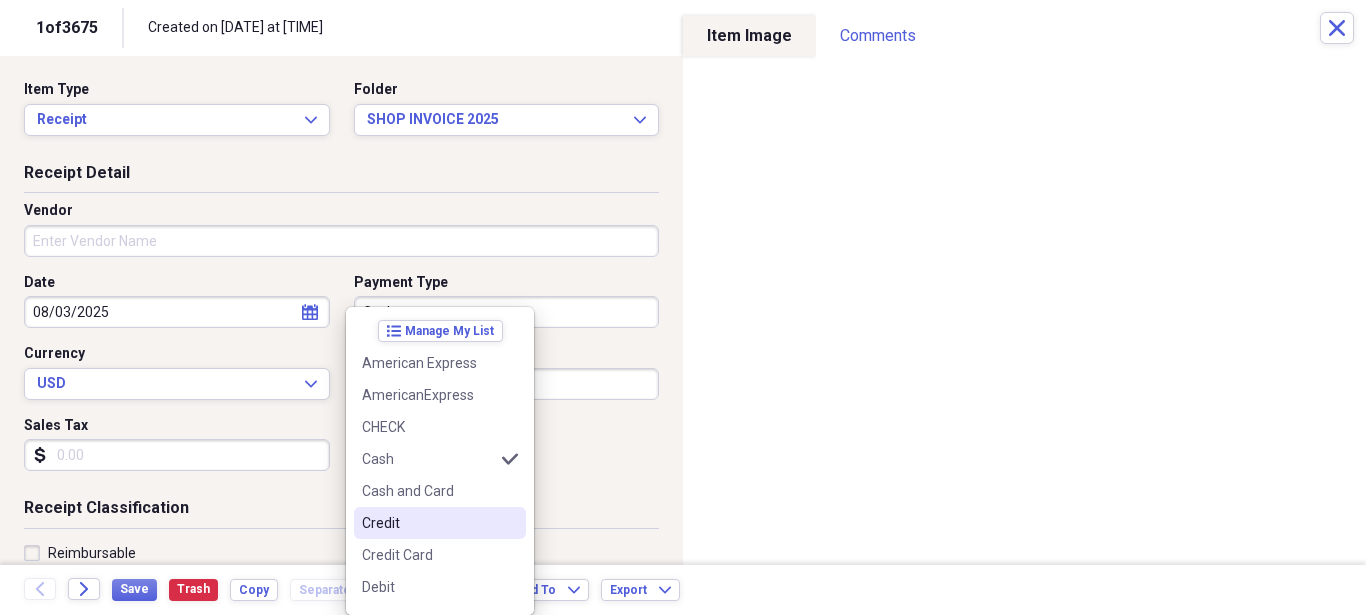 click on "Credit" at bounding box center (440, 523) 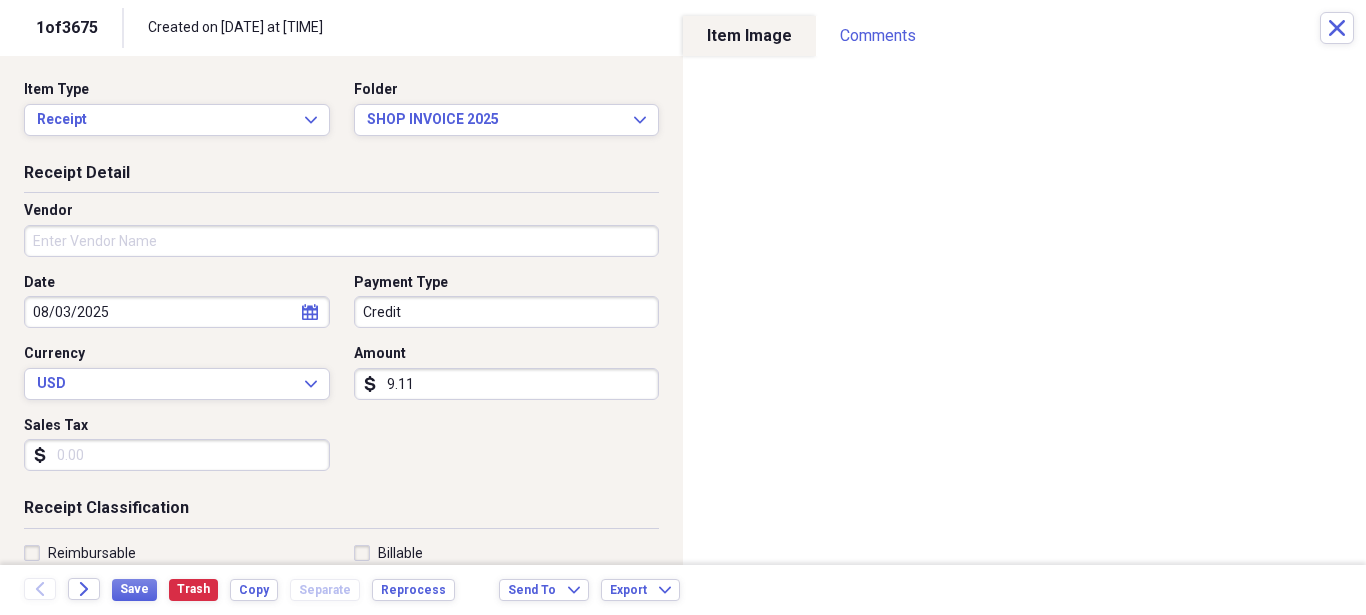 click on "9.11" at bounding box center (507, 384) 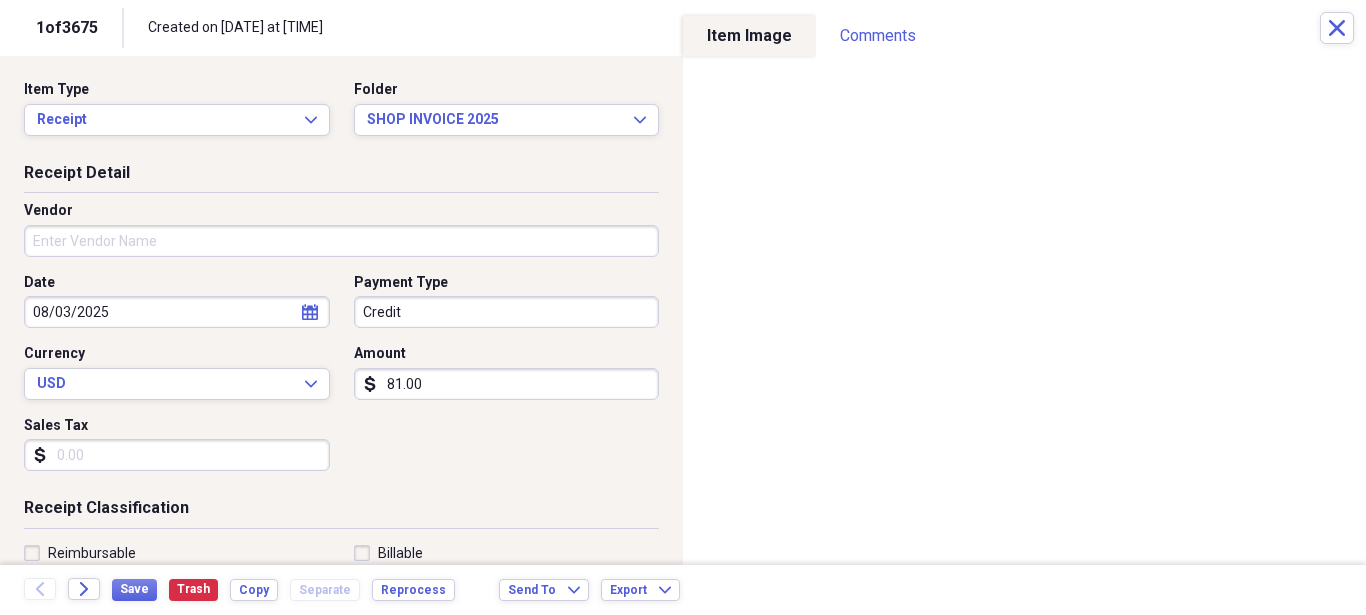 type on "81.00" 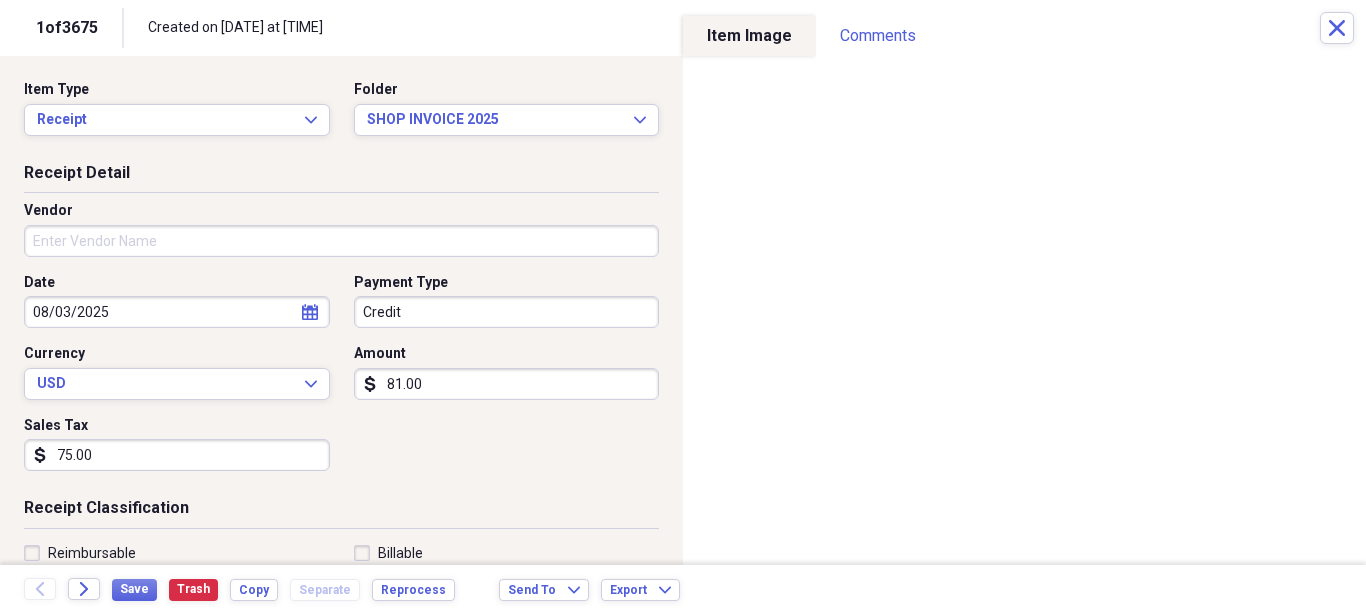 type on "75.00" 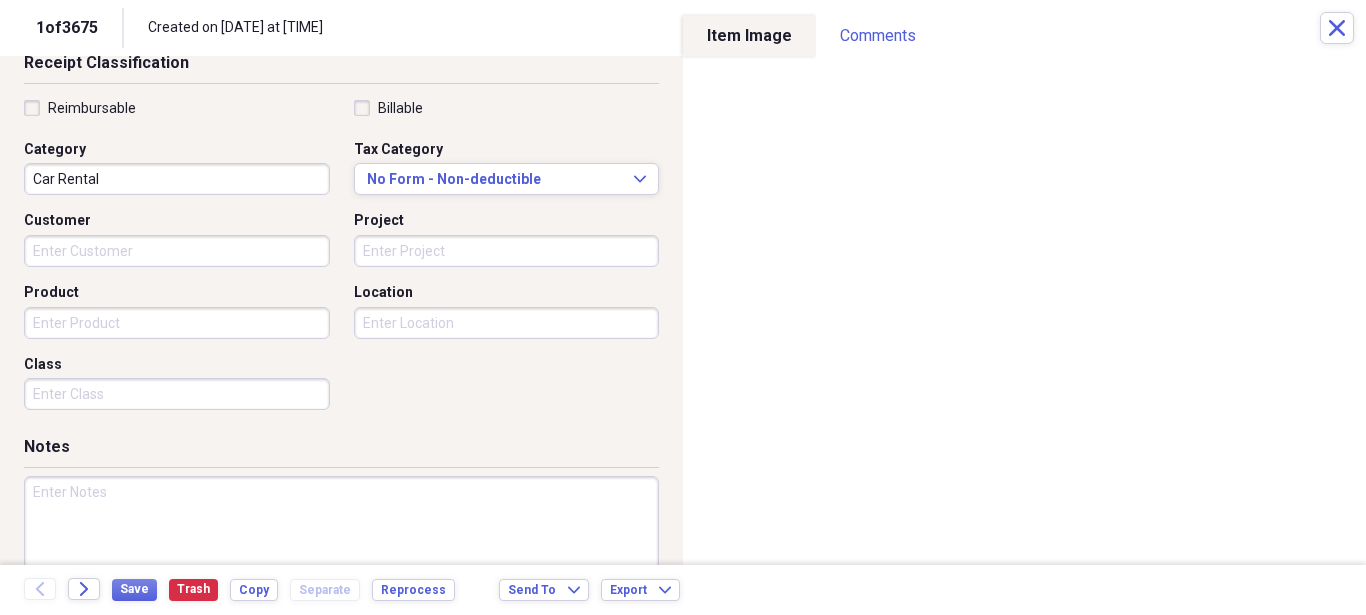 scroll, scrollTop: 447, scrollLeft: 0, axis: vertical 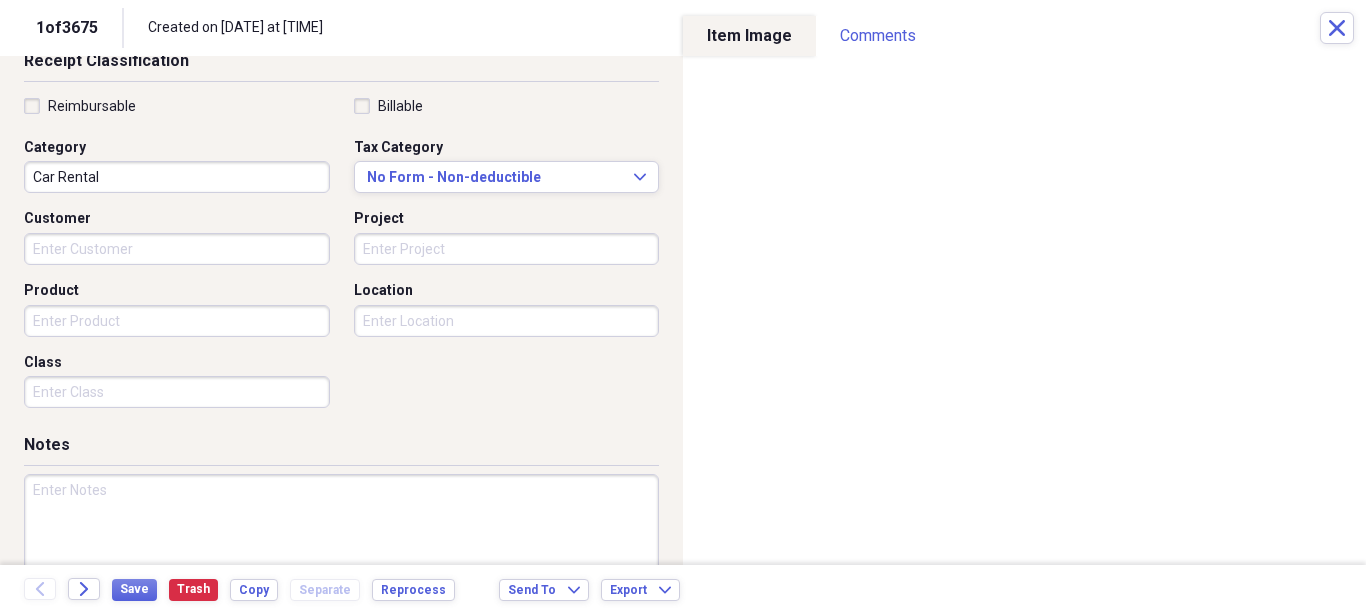 type on "[FIRST] [LAST]" 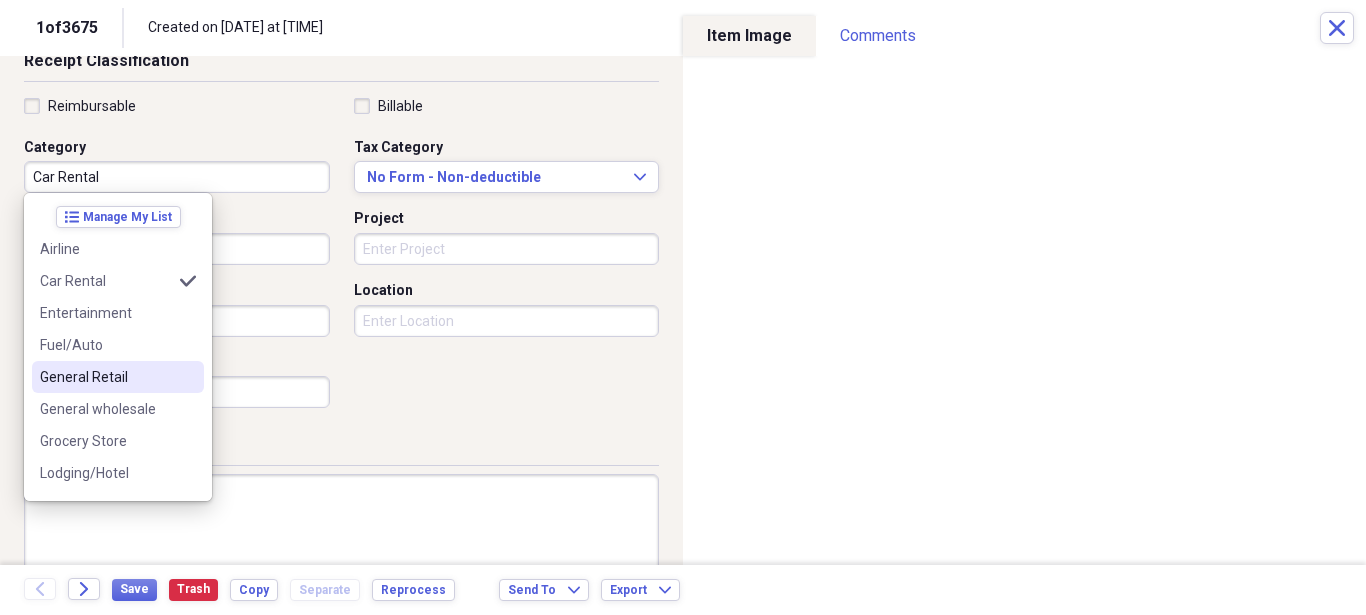 click on "General Retail" at bounding box center (118, 377) 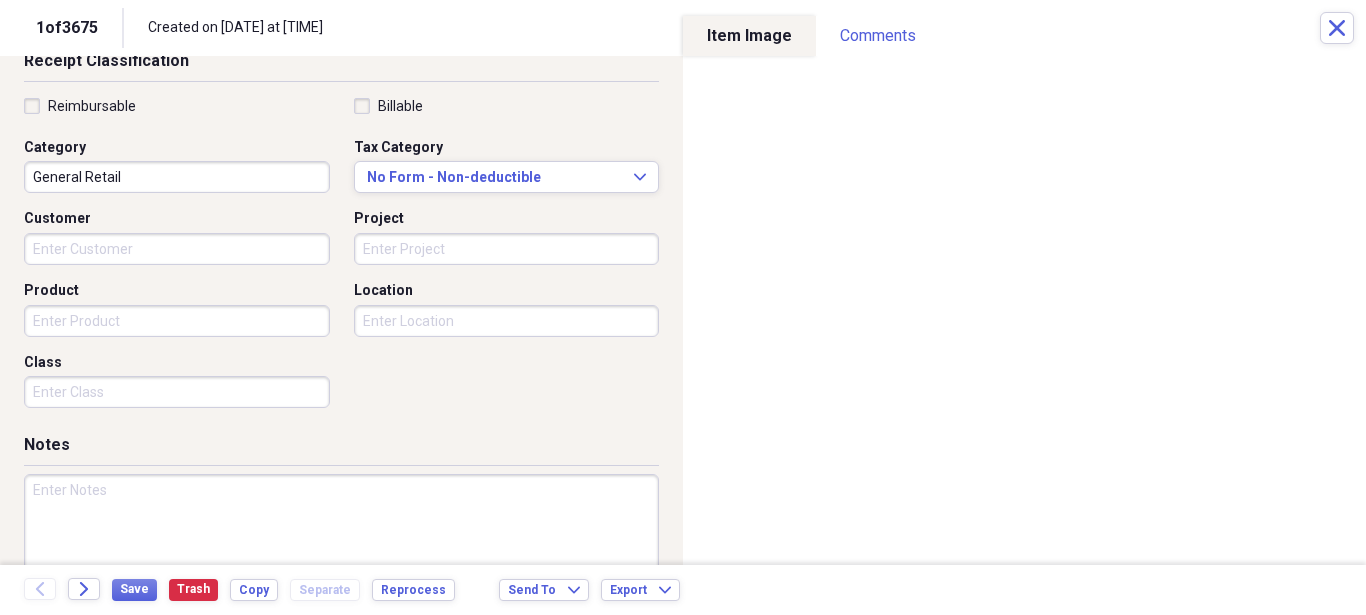 click on "Product" at bounding box center (177, 321) 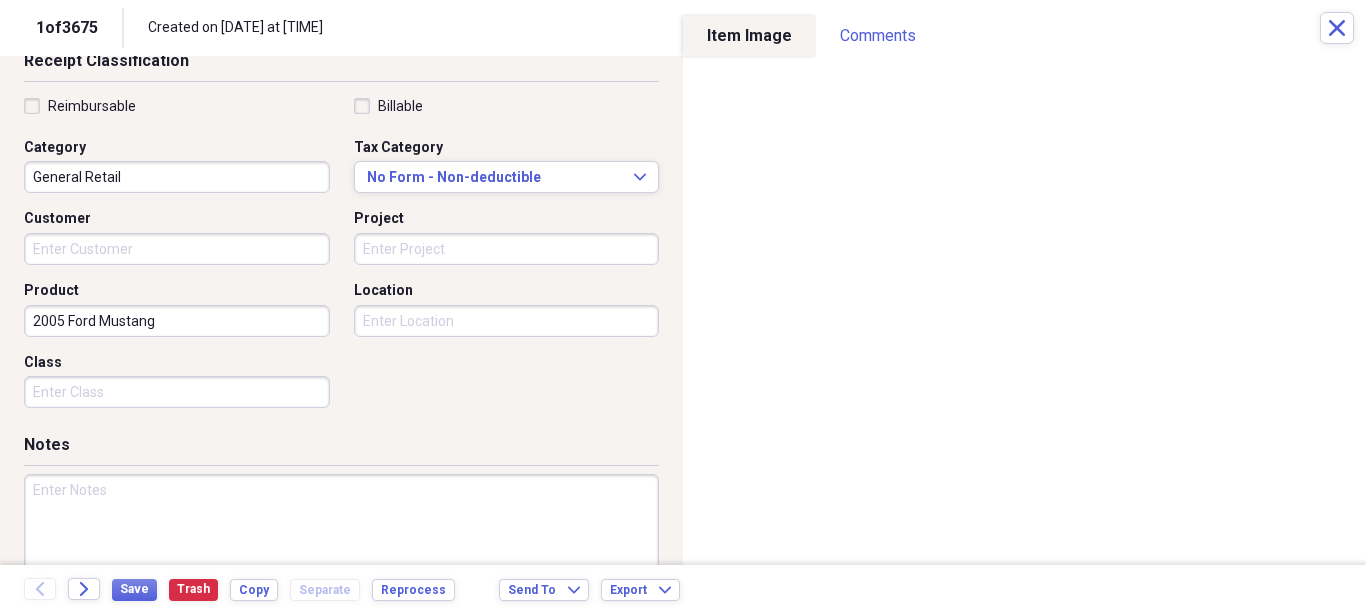 scroll, scrollTop: 512, scrollLeft: 0, axis: vertical 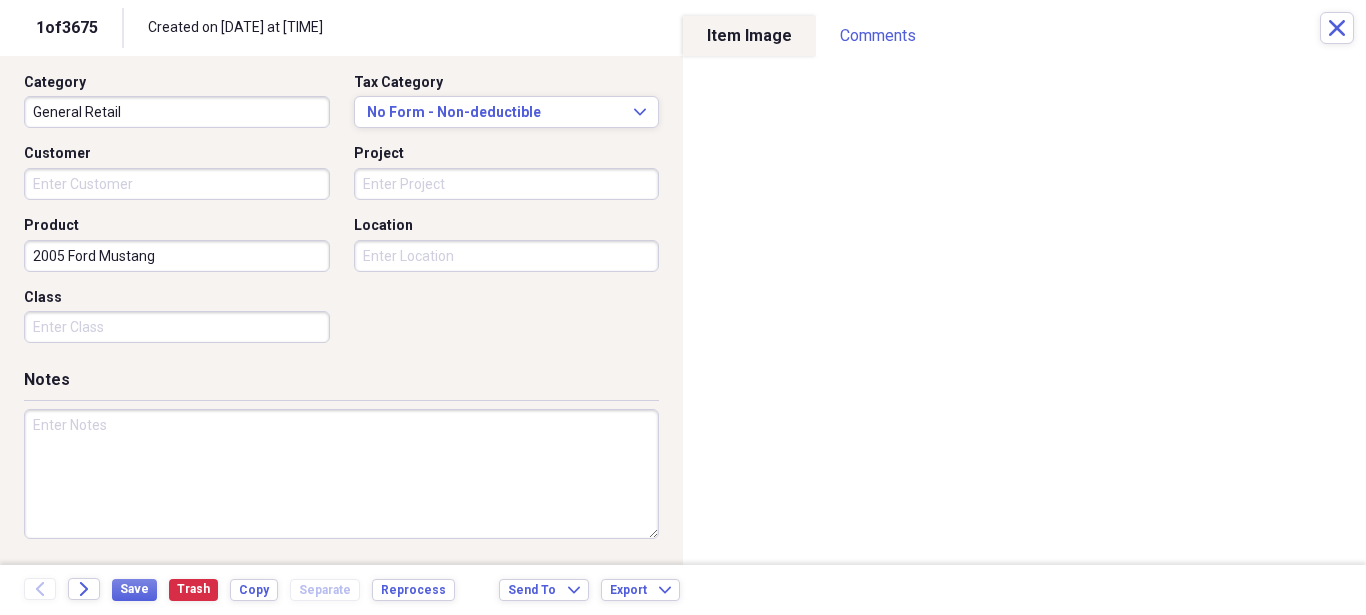 type on "2005 Ford Mustang" 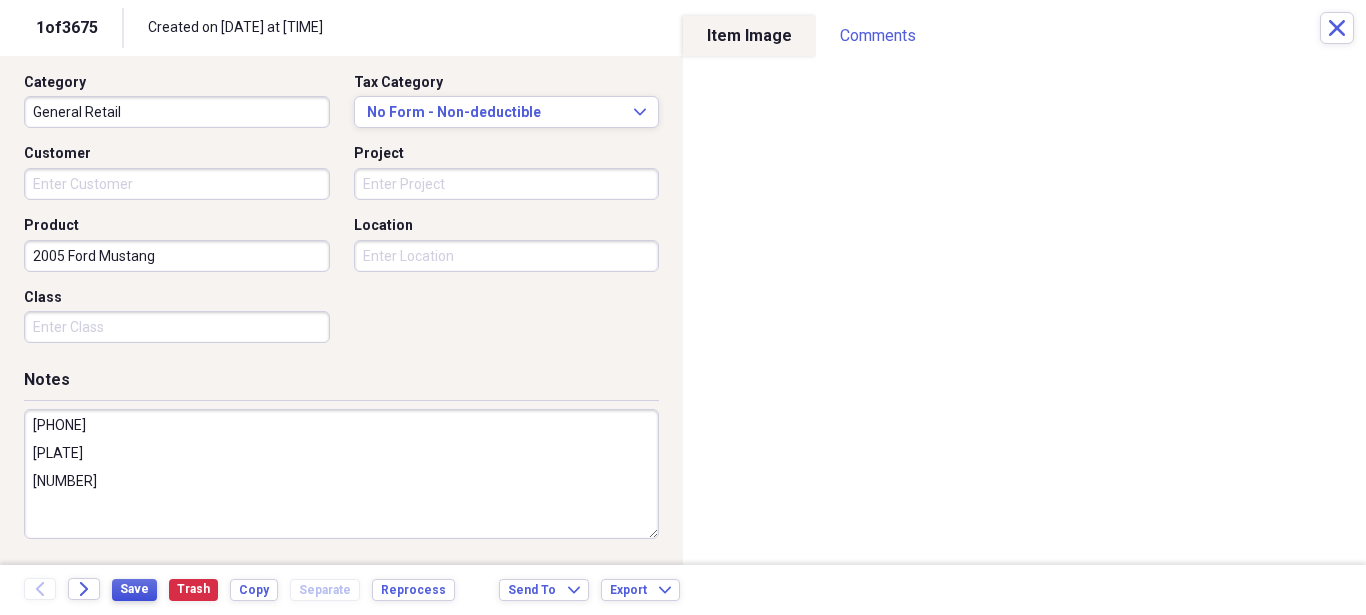 type on "[PHONE]
[PLATE]
[NUMBER]" 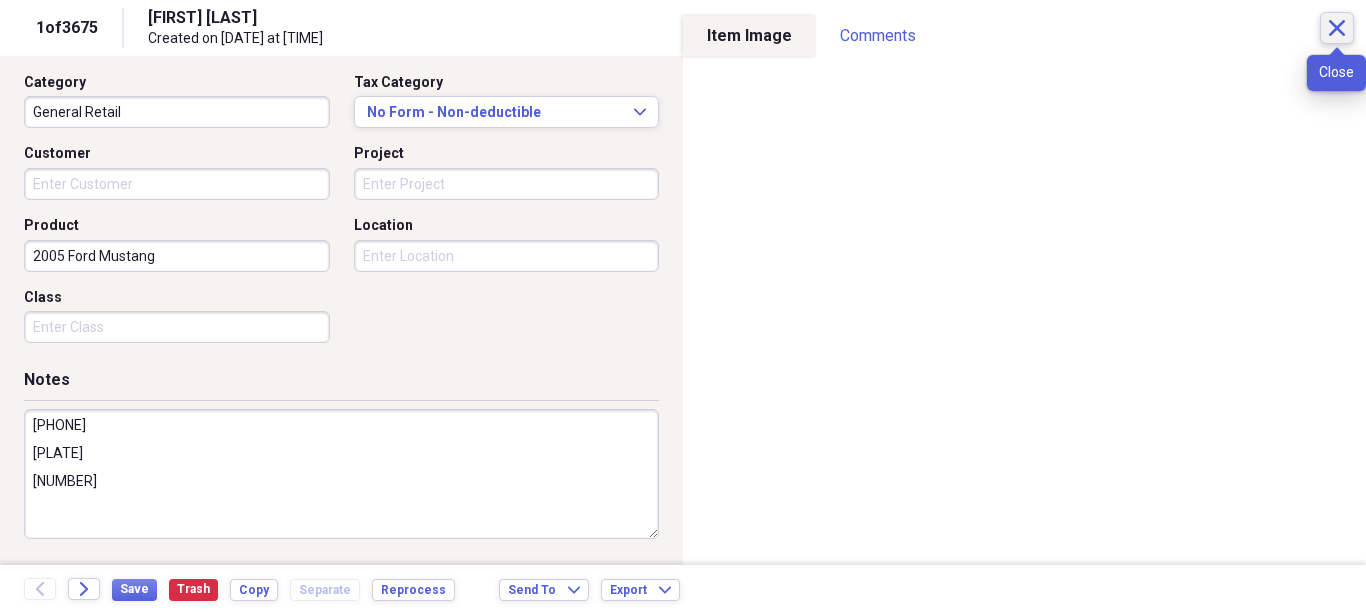 click on "Close" at bounding box center [1337, 28] 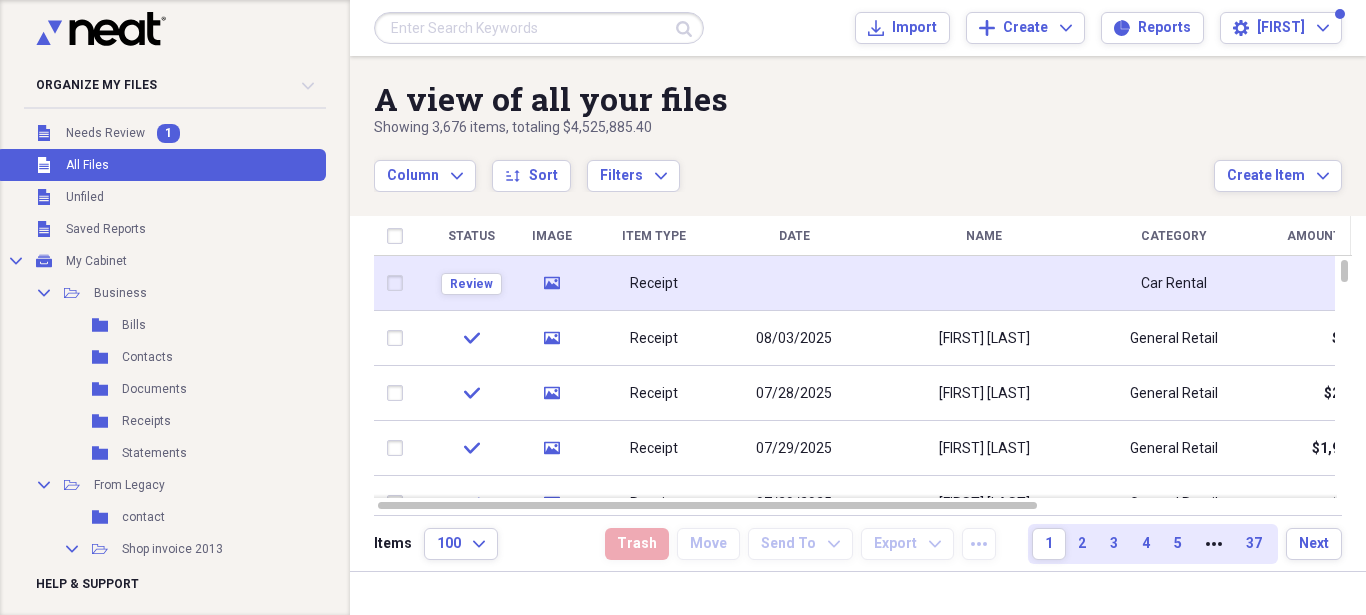 click at bounding box center [794, 283] 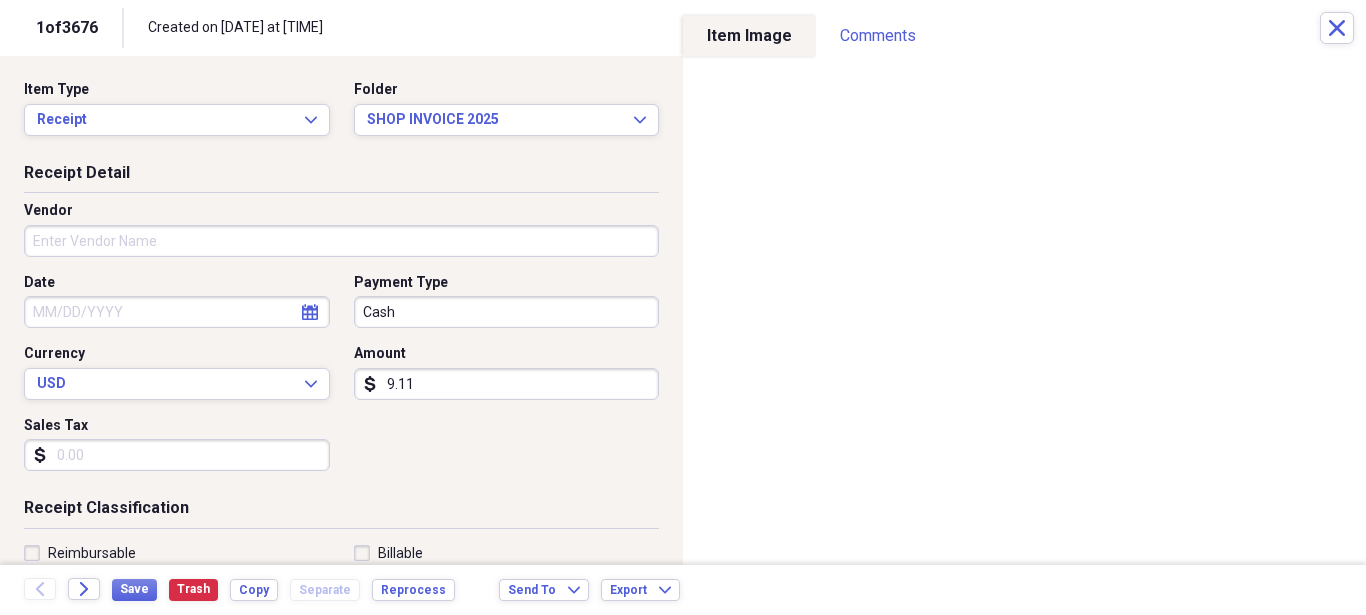 click on "9.11" at bounding box center (507, 384) 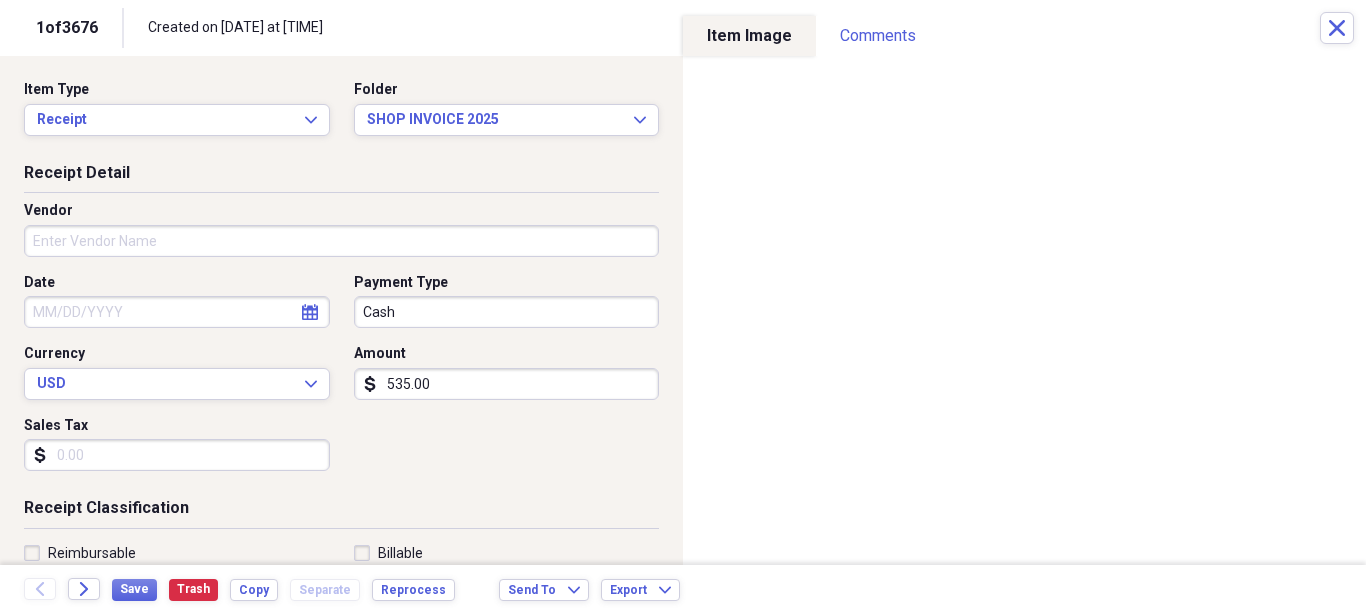 type on "535.00" 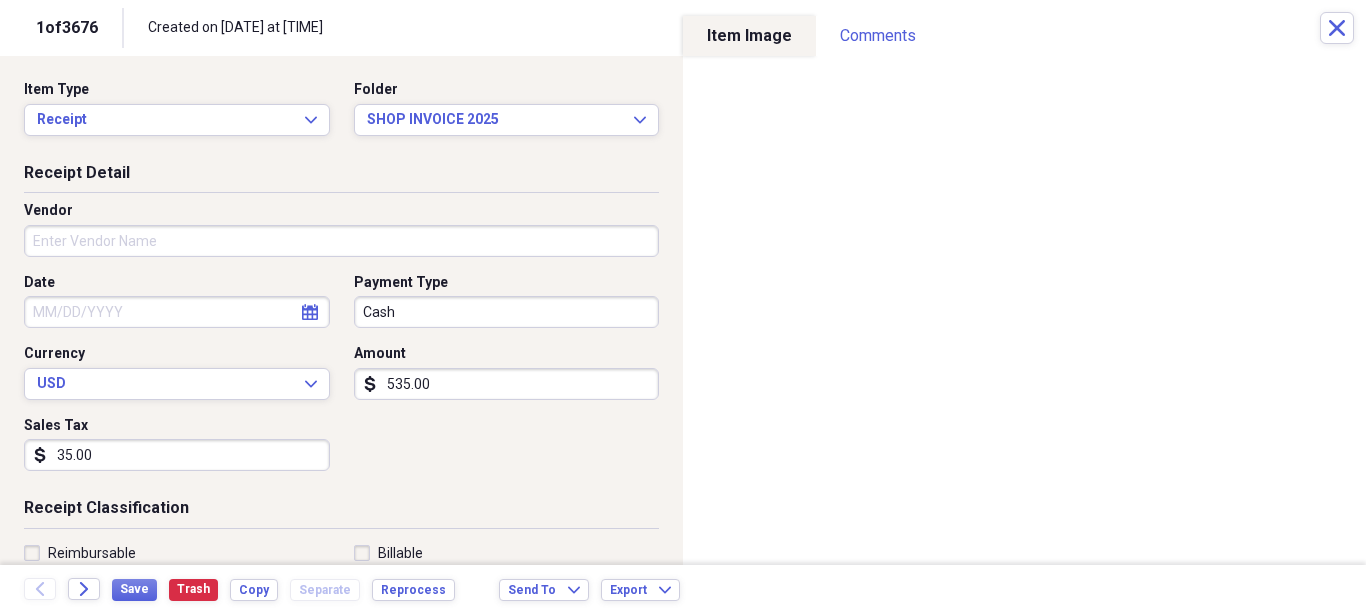 type on "35.00" 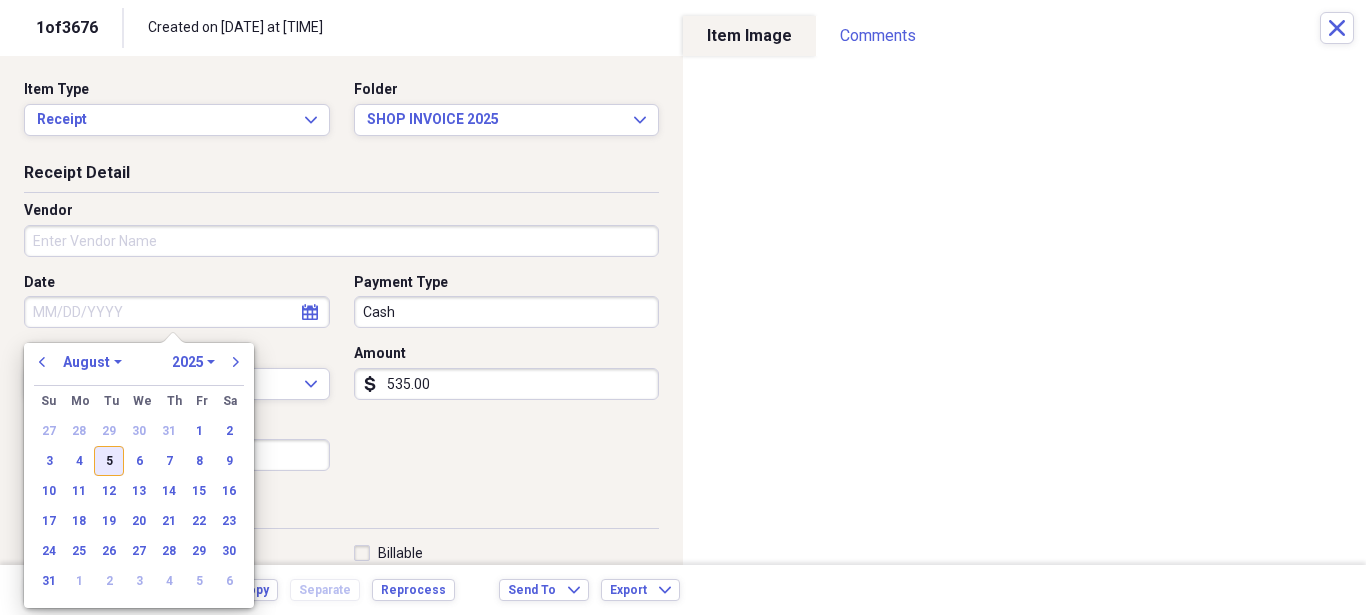 click on "5" at bounding box center [109, 461] 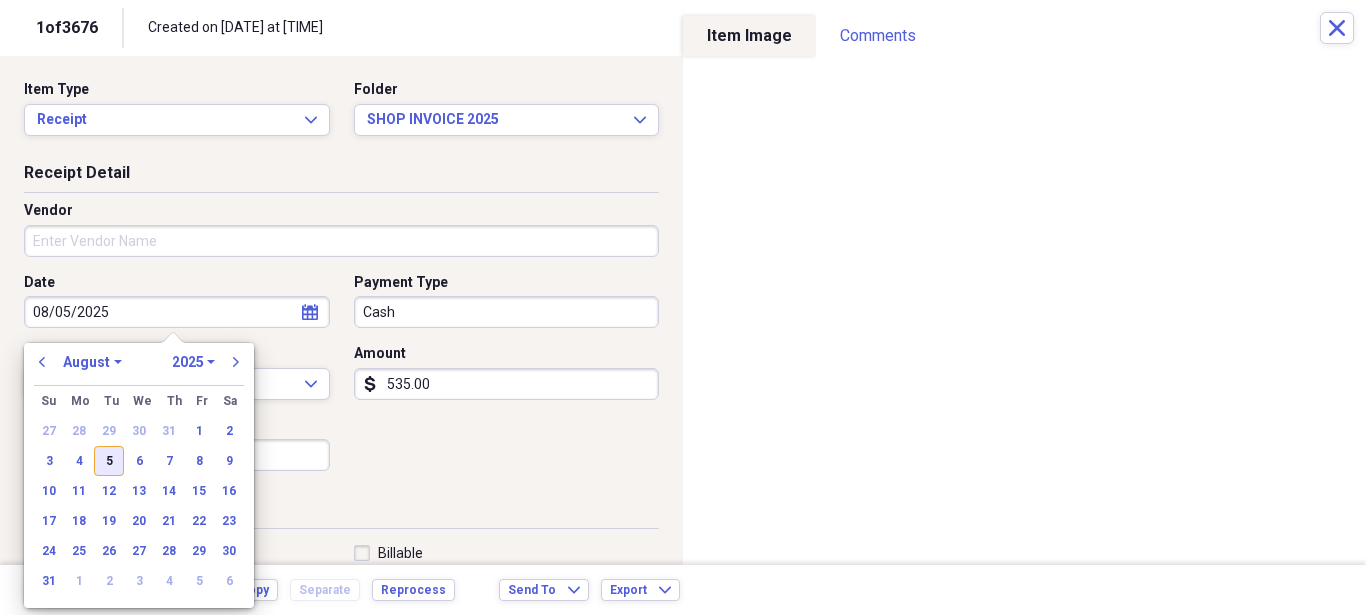 type on "08/05/2025" 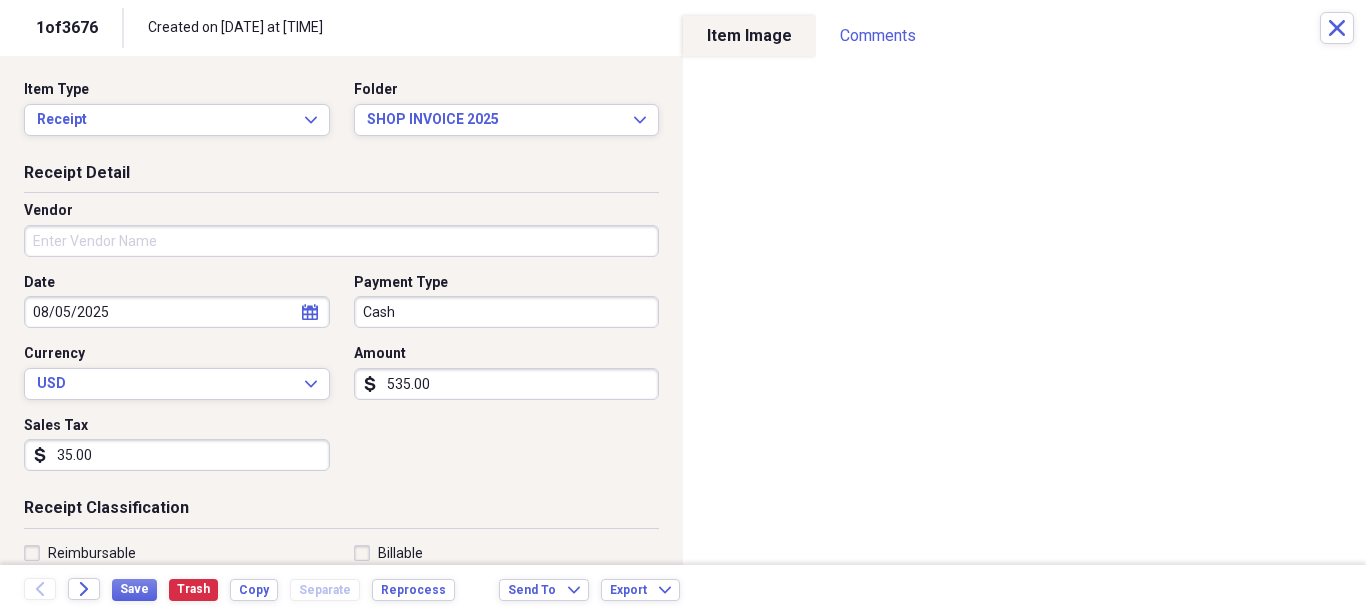 click on "Vendor" at bounding box center [341, 241] 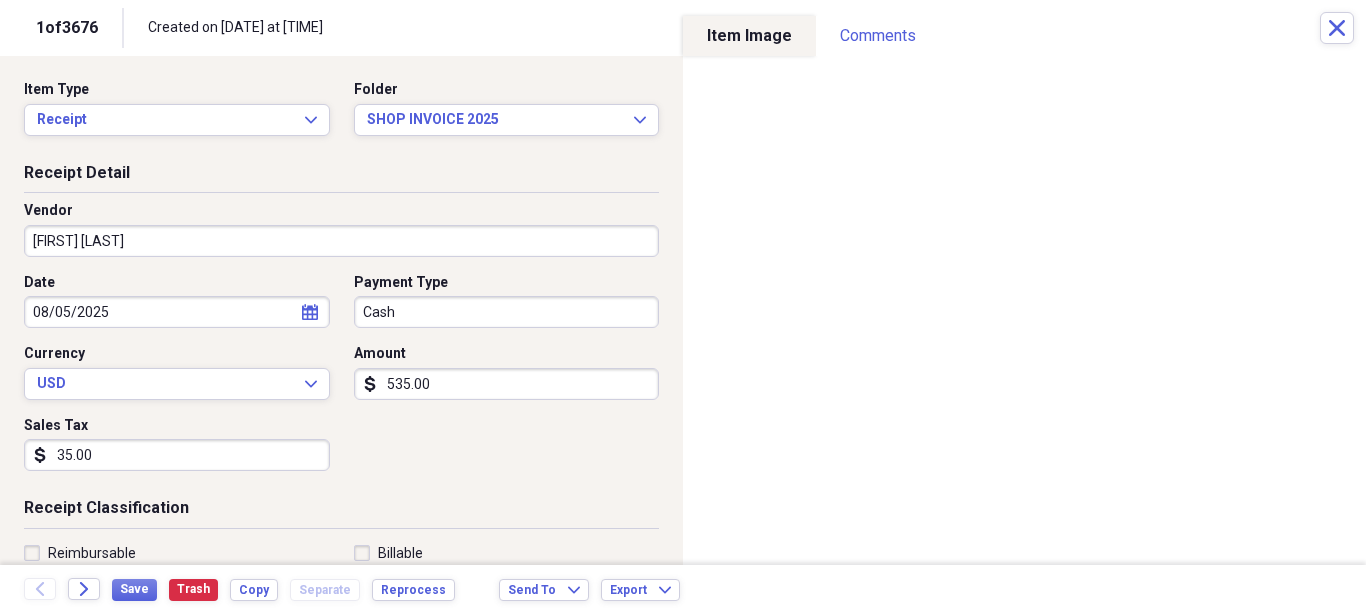 type on "[FIRST] [LAST]" 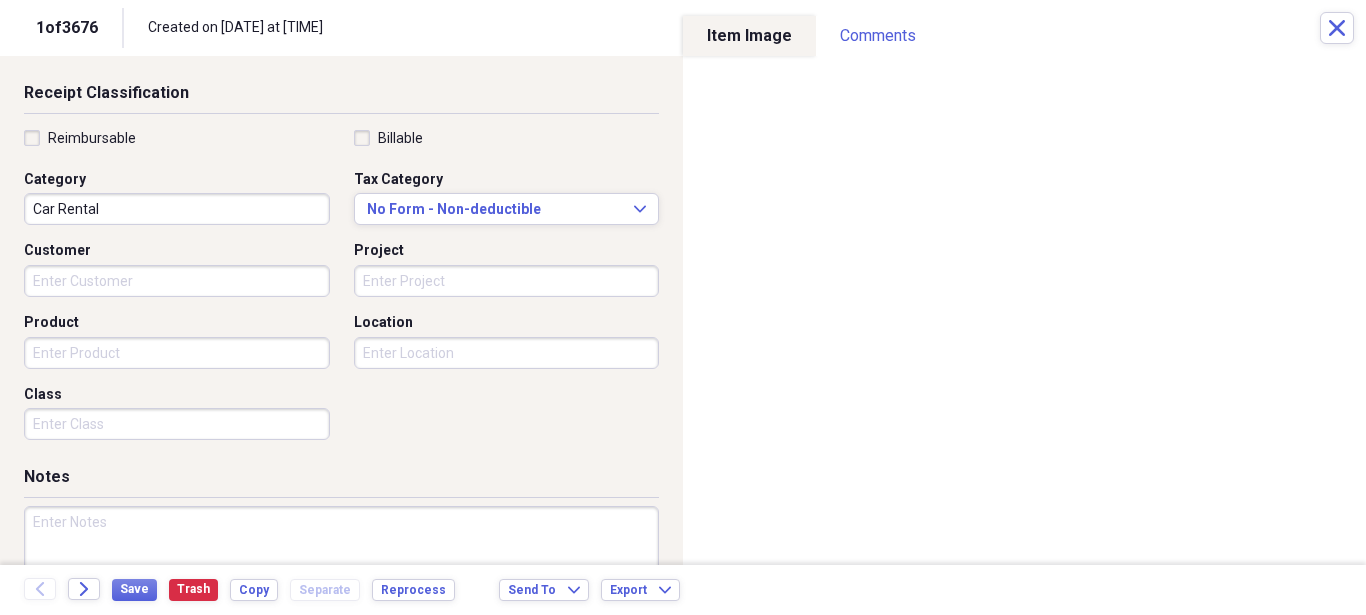 scroll, scrollTop: 419, scrollLeft: 0, axis: vertical 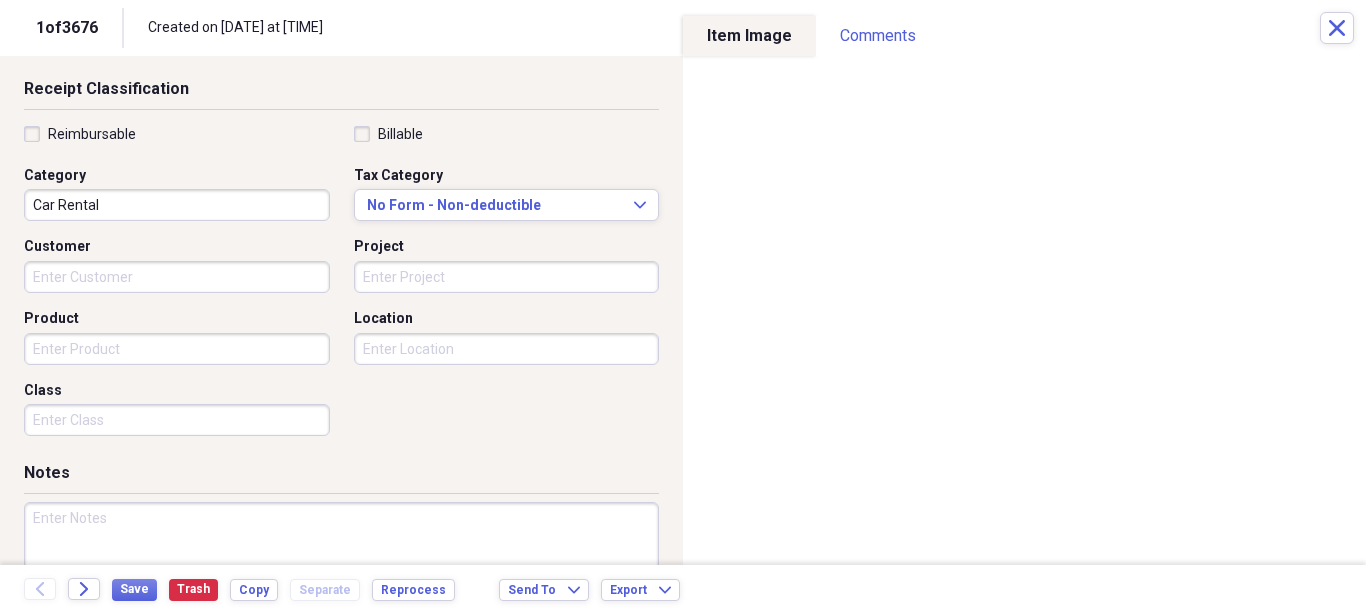 click on "Car Rental" at bounding box center [177, 205] 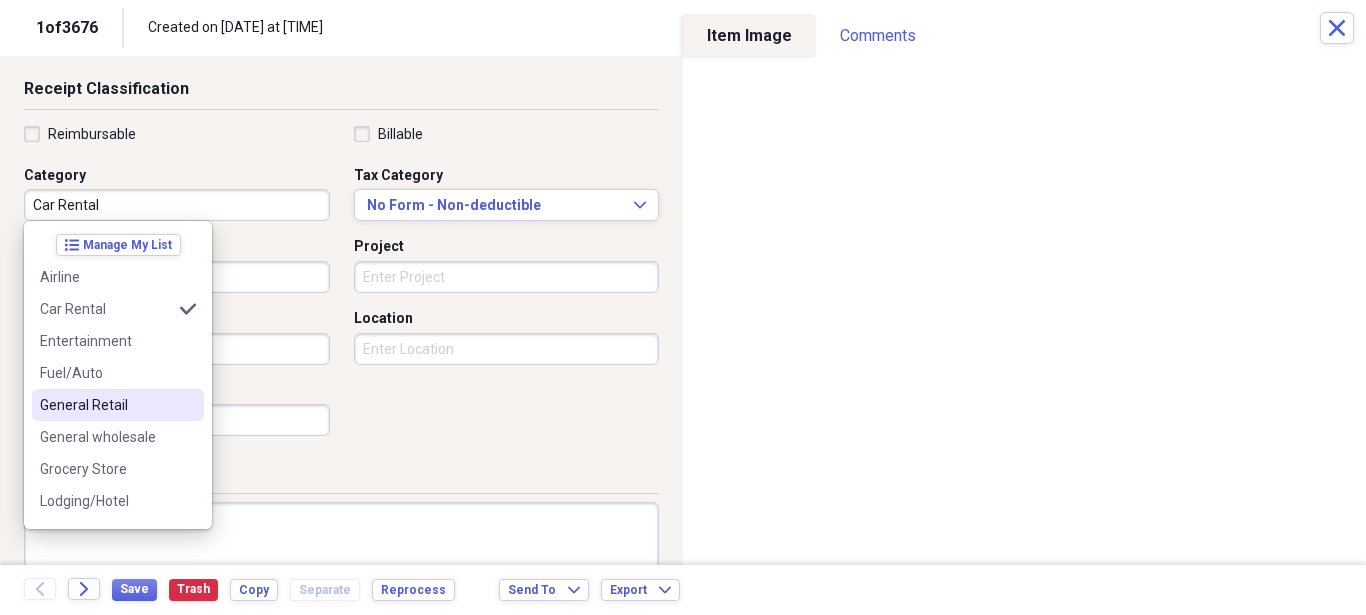 click on "General Retail" at bounding box center (106, 405) 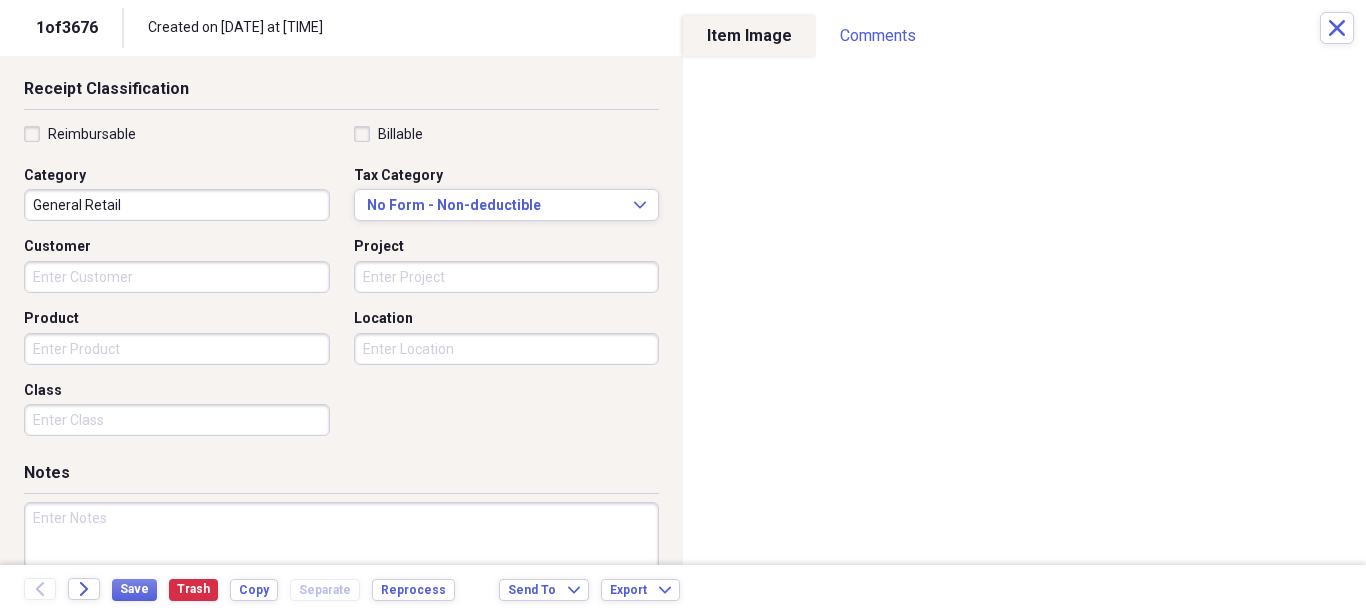 click on "Product" at bounding box center [177, 349] 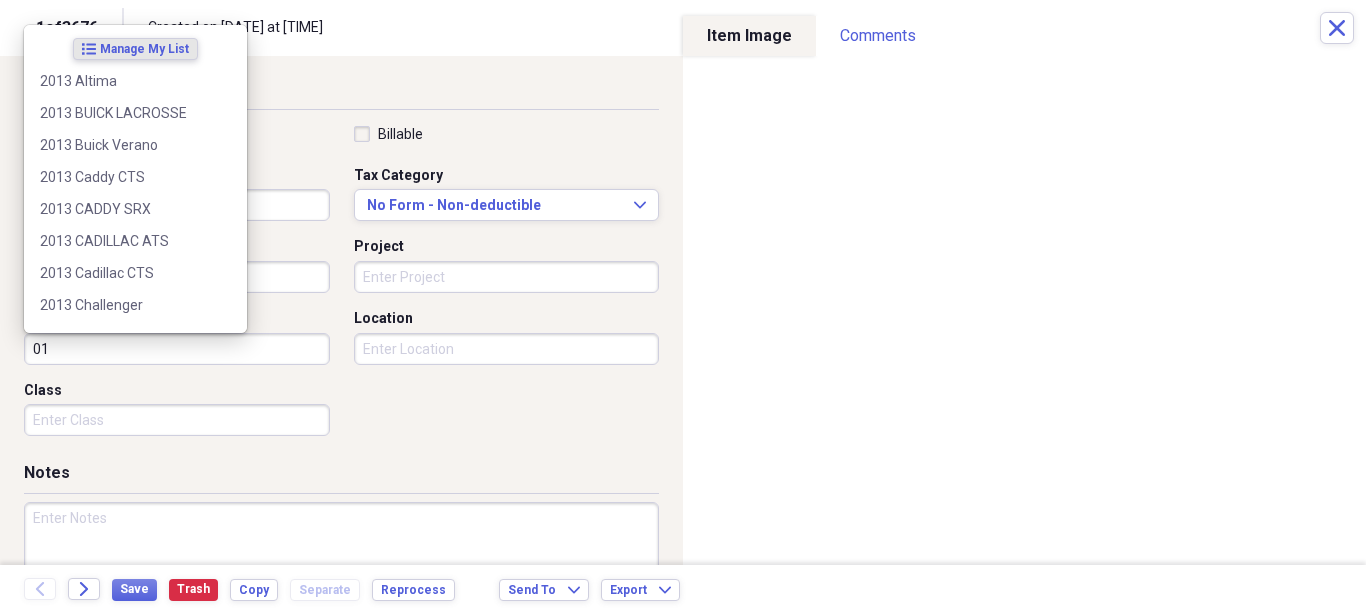 type on "0" 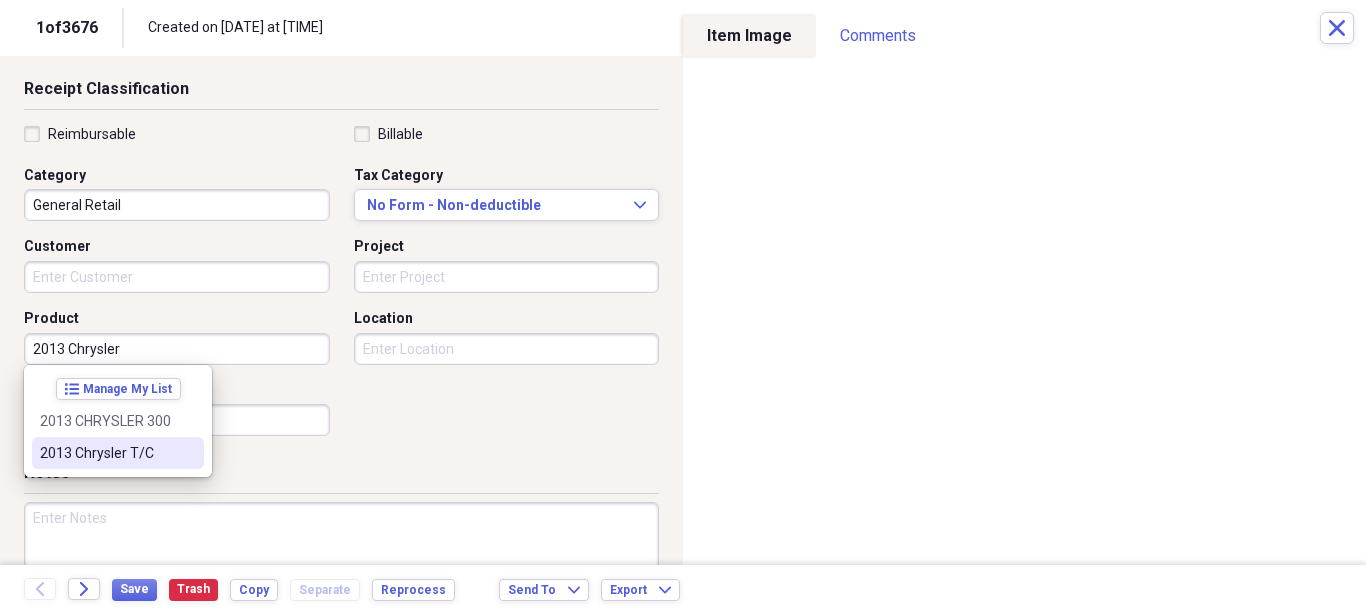 click on "2013 Chrysler T/C" at bounding box center (106, 453) 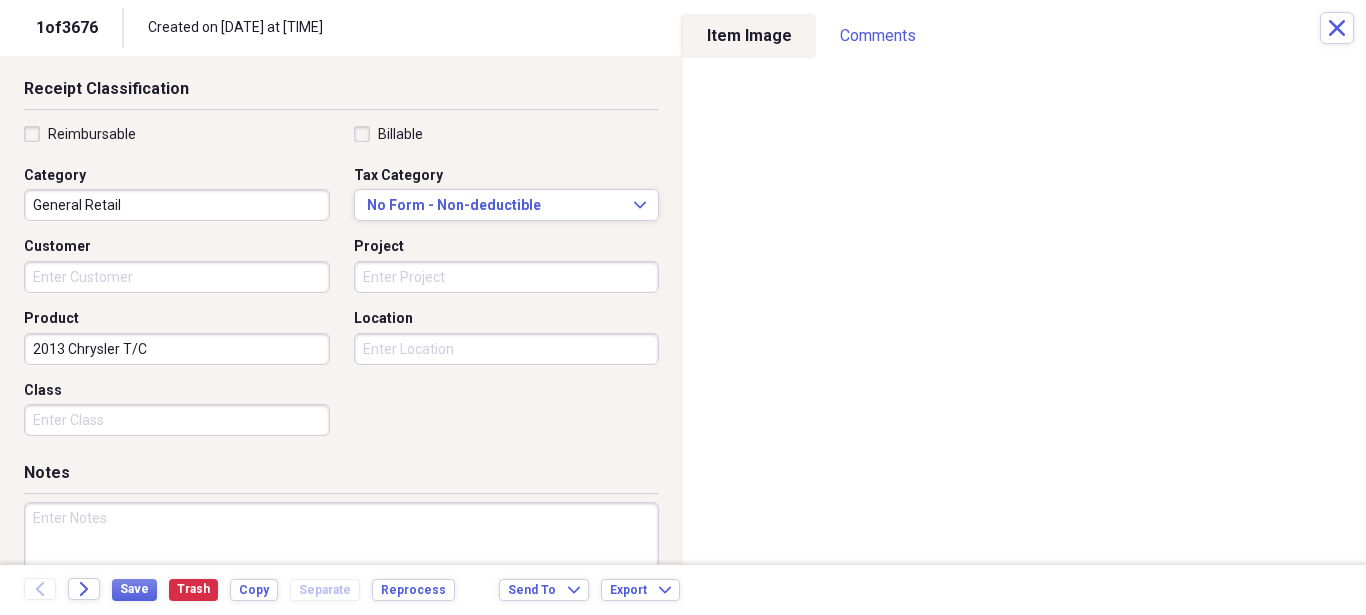 scroll, scrollTop: 512, scrollLeft: 0, axis: vertical 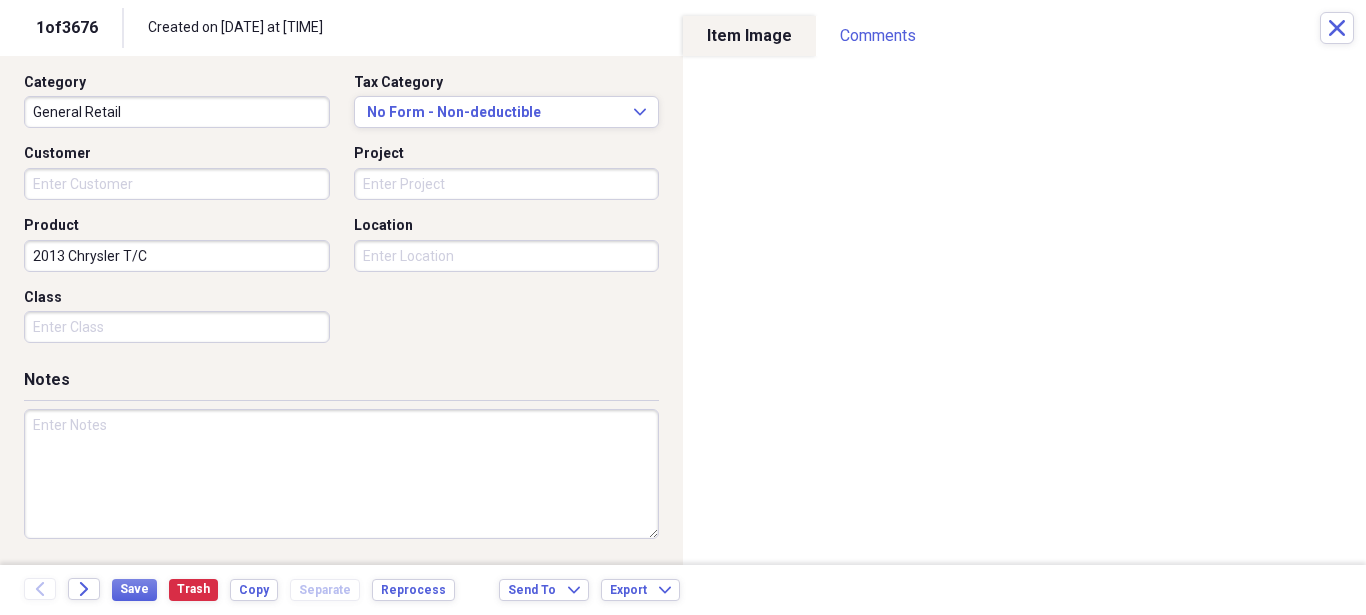 click at bounding box center [341, 474] 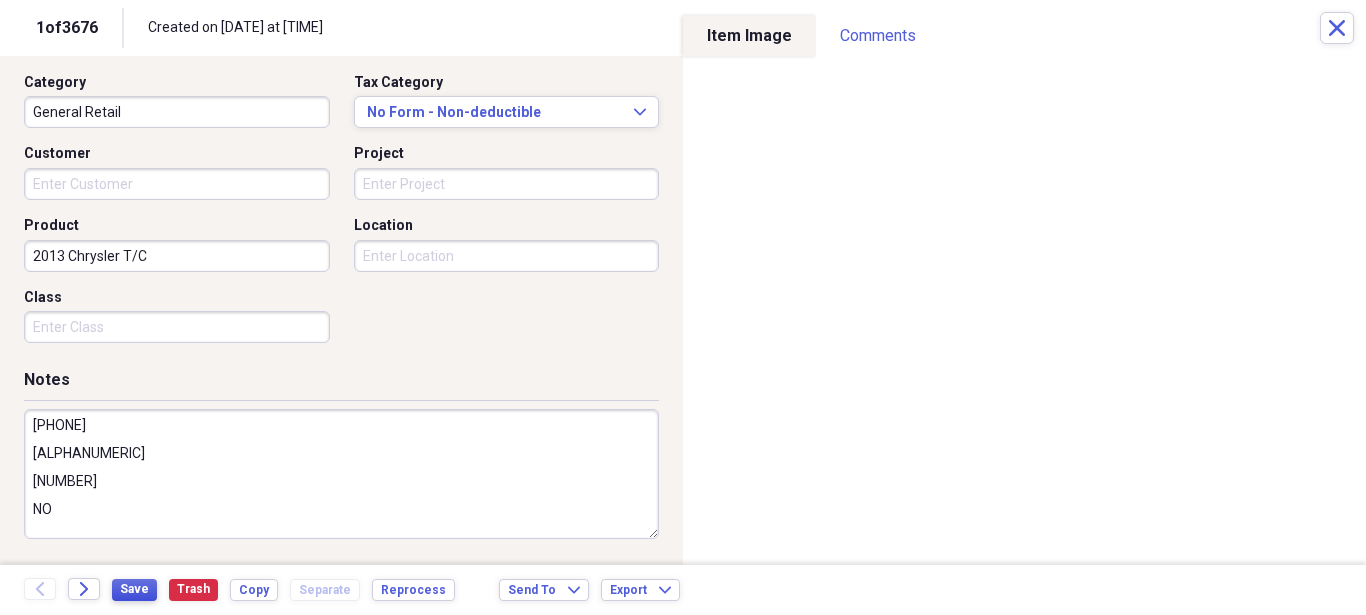 type on "[PHONE]
[ALPHANUMERIC]
[NUMBER]
NO" 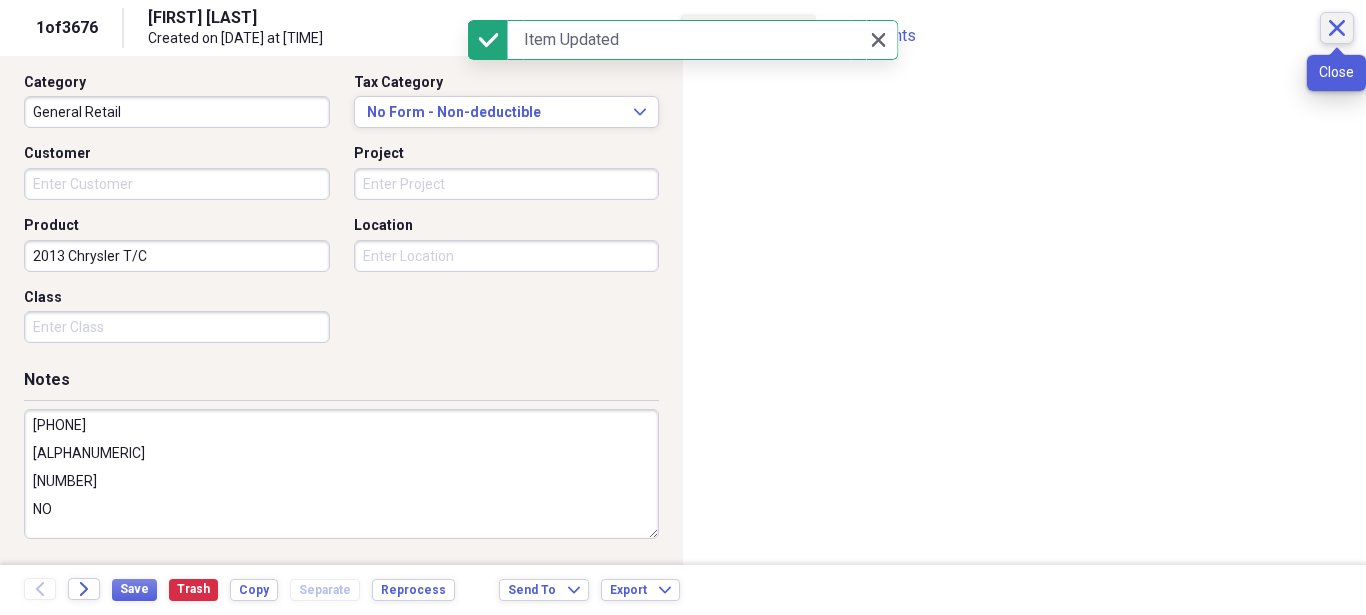 click 